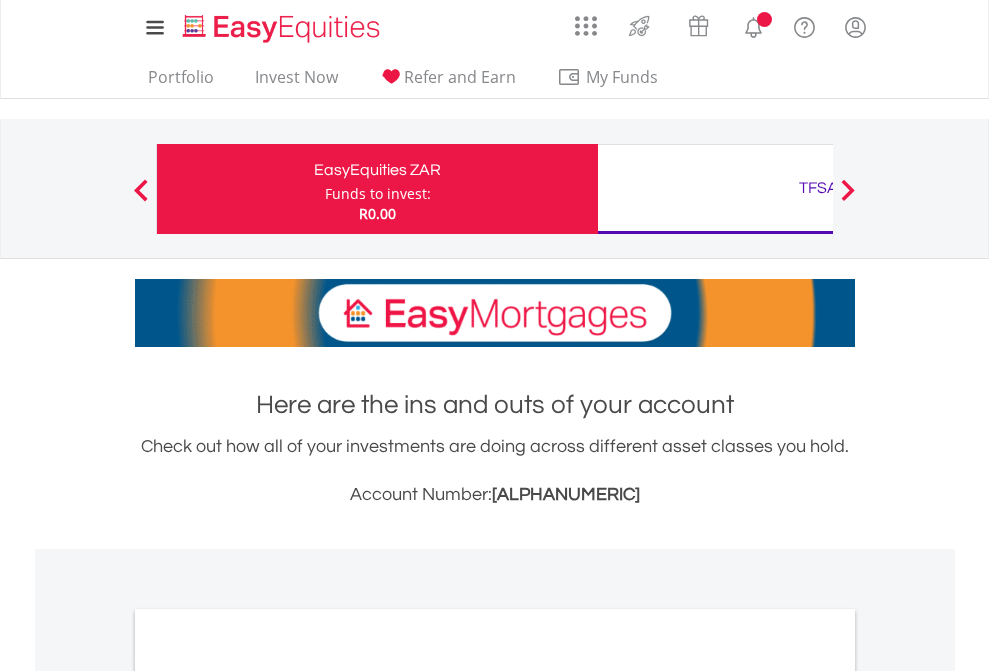 scroll, scrollTop: 0, scrollLeft: 0, axis: both 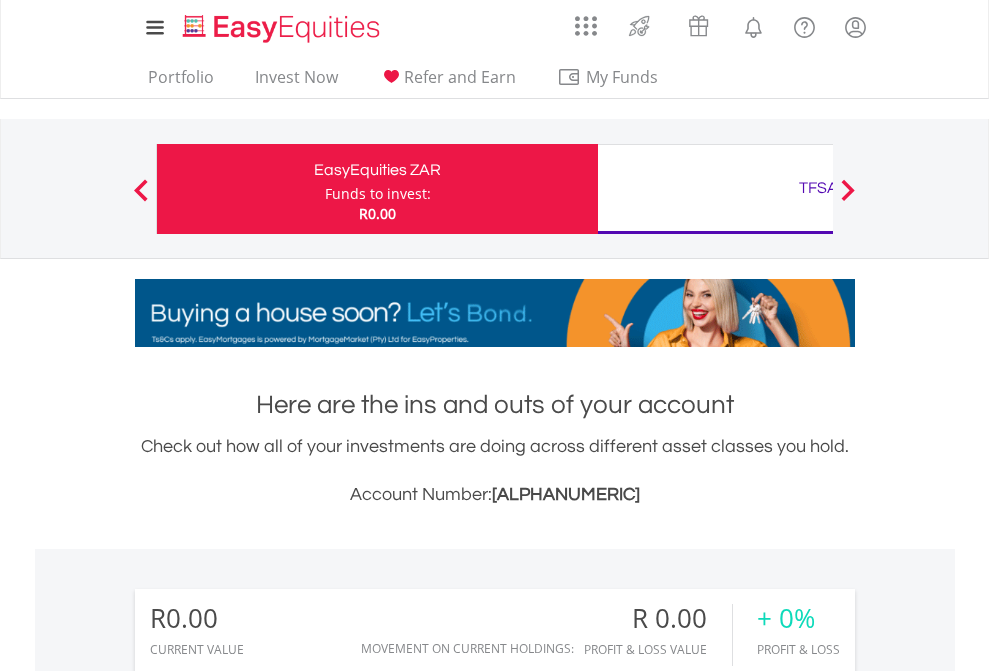 click on "Funds to invest:" at bounding box center [378, 194] 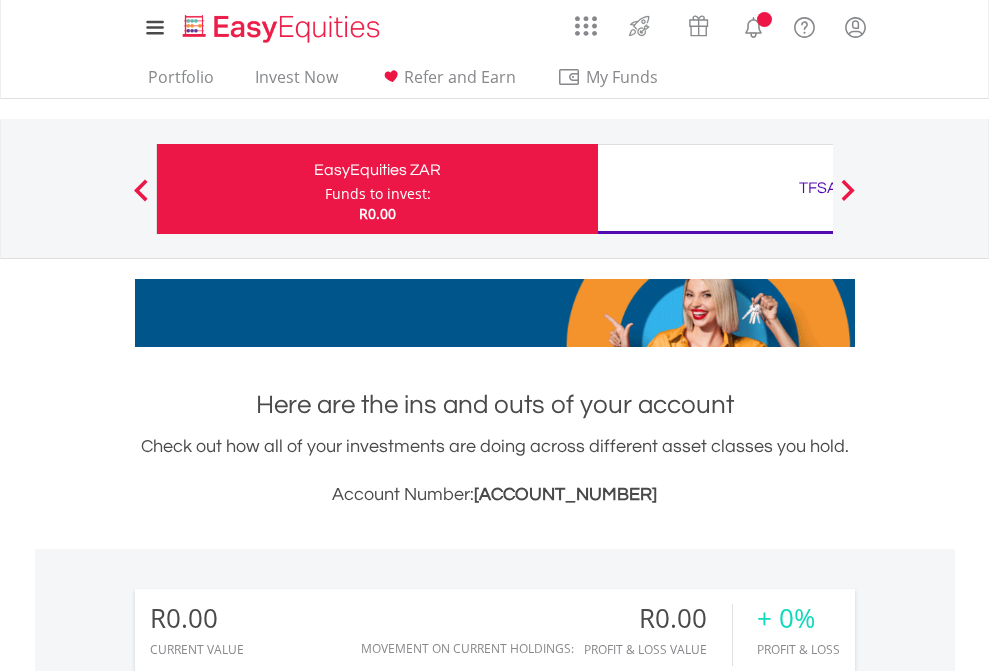 scroll, scrollTop: 0, scrollLeft: 0, axis: both 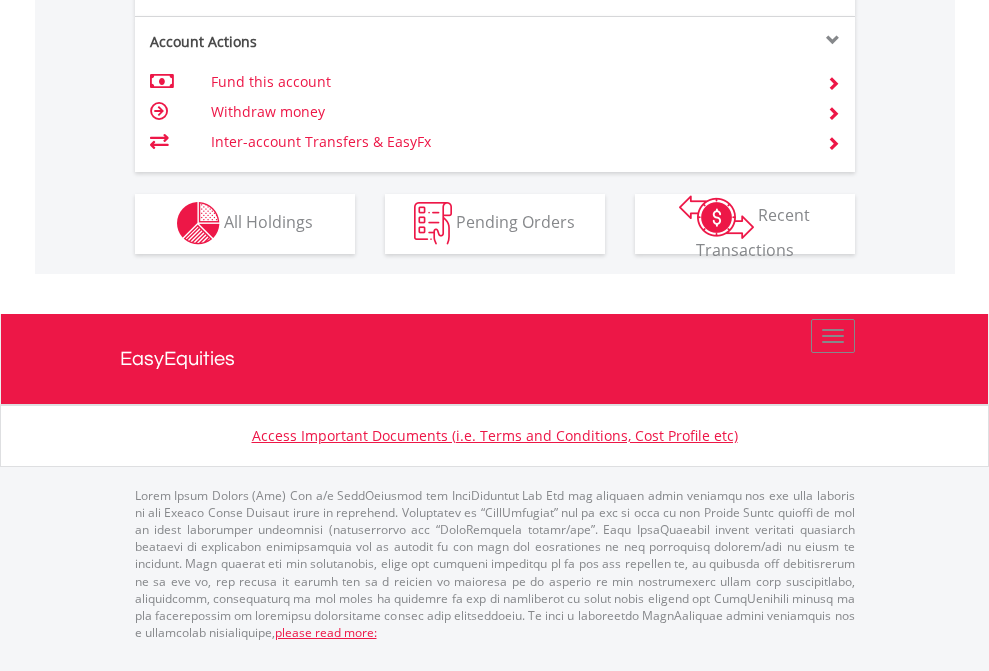 click on "Investment types" at bounding box center (706, -353) 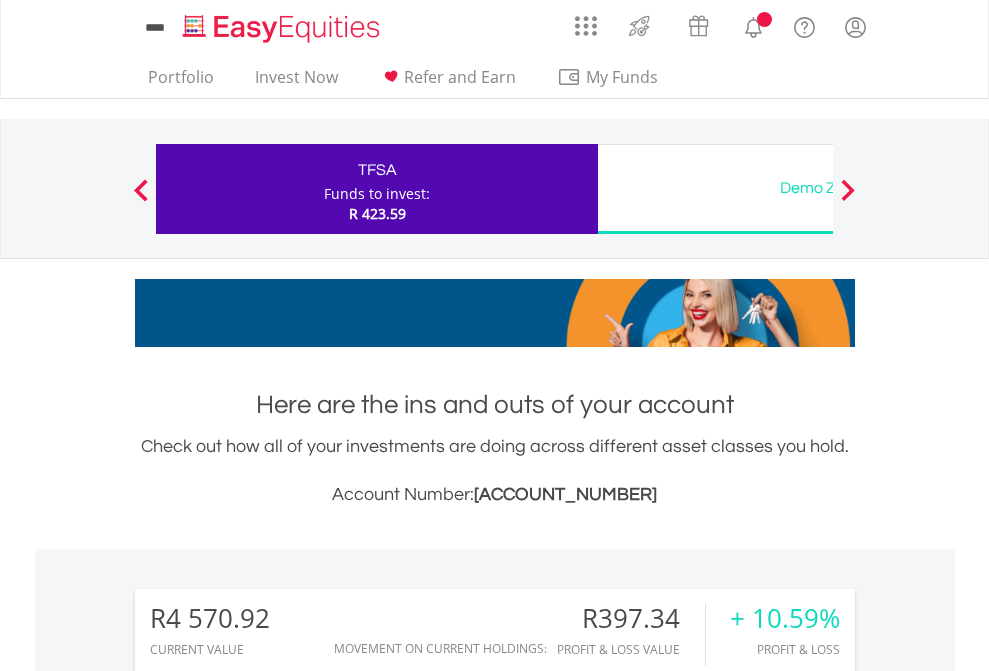 scroll, scrollTop: 0, scrollLeft: 0, axis: both 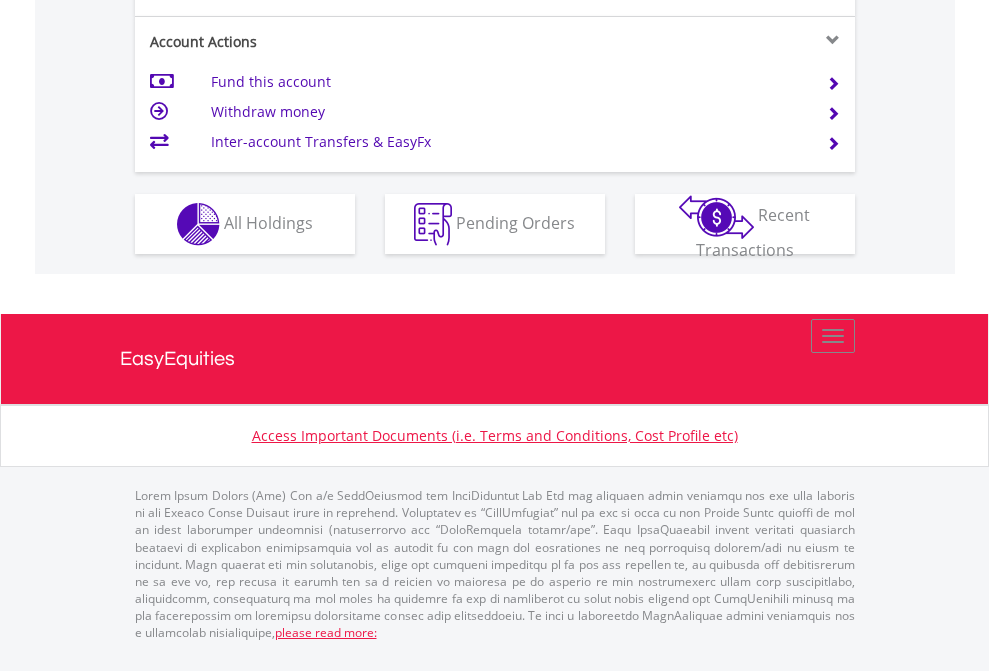 click on "Investment types" at bounding box center (706, -337) 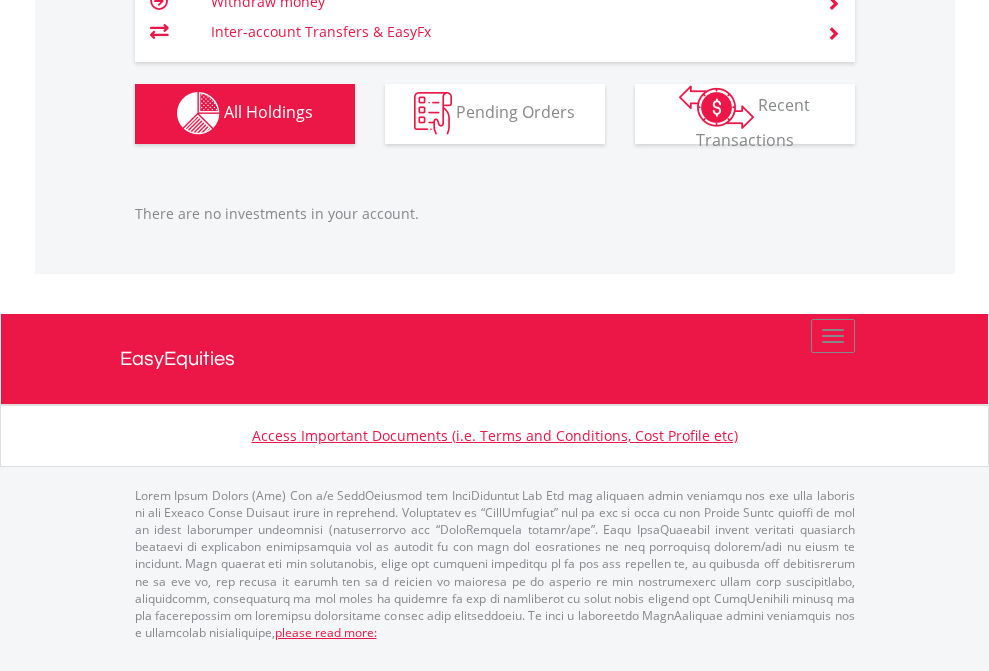 scroll, scrollTop: 1980, scrollLeft: 0, axis: vertical 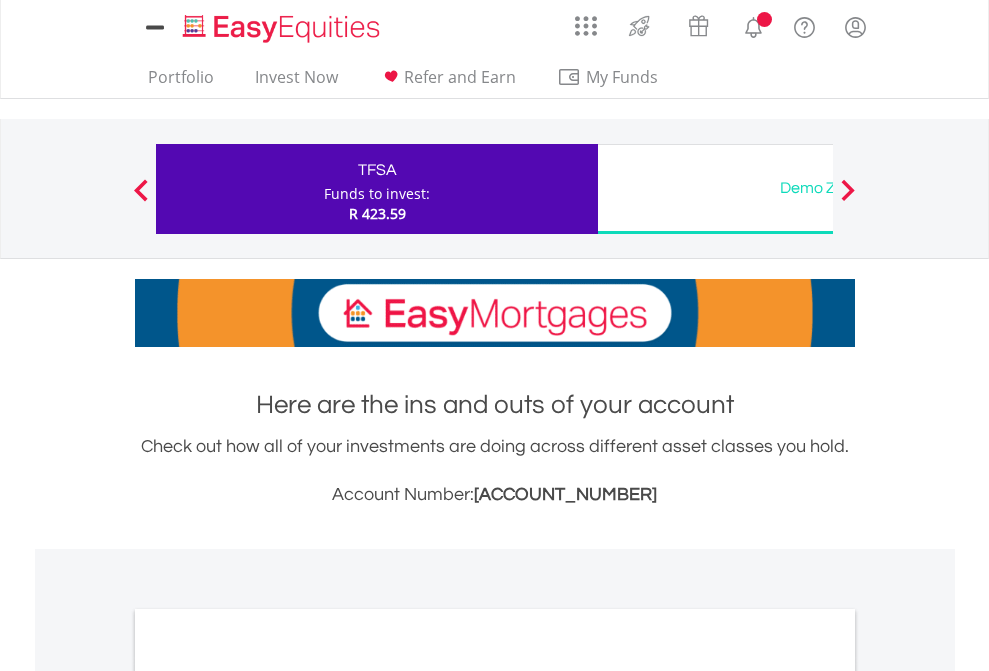 click on "All Holdings" at bounding box center [268, 1096] 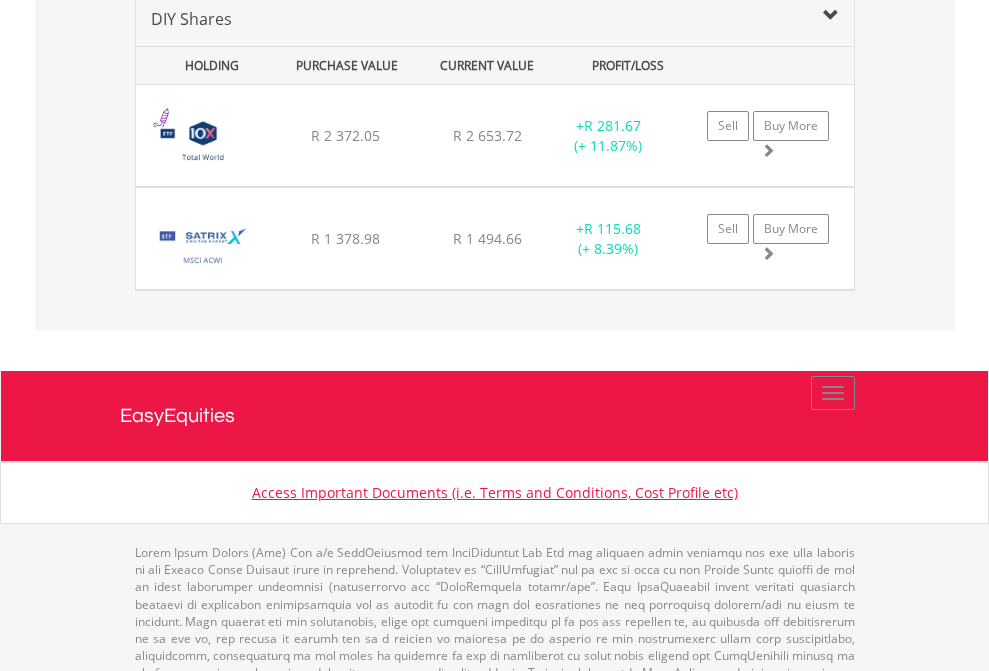 scroll, scrollTop: 1933, scrollLeft: 0, axis: vertical 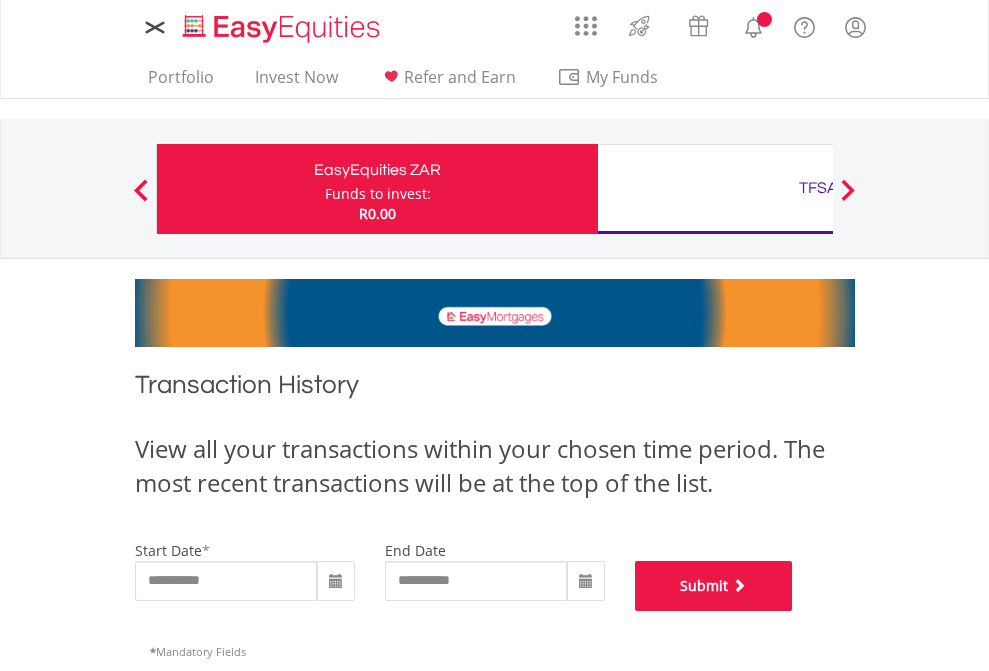 click on "Submit" at bounding box center [714, 586] 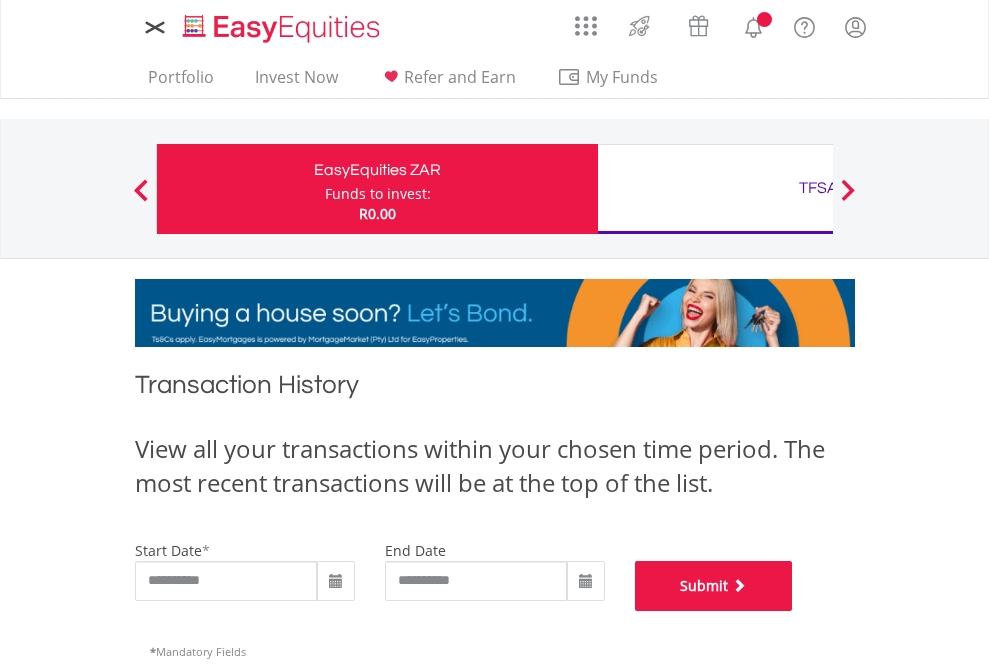 scroll, scrollTop: 811, scrollLeft: 0, axis: vertical 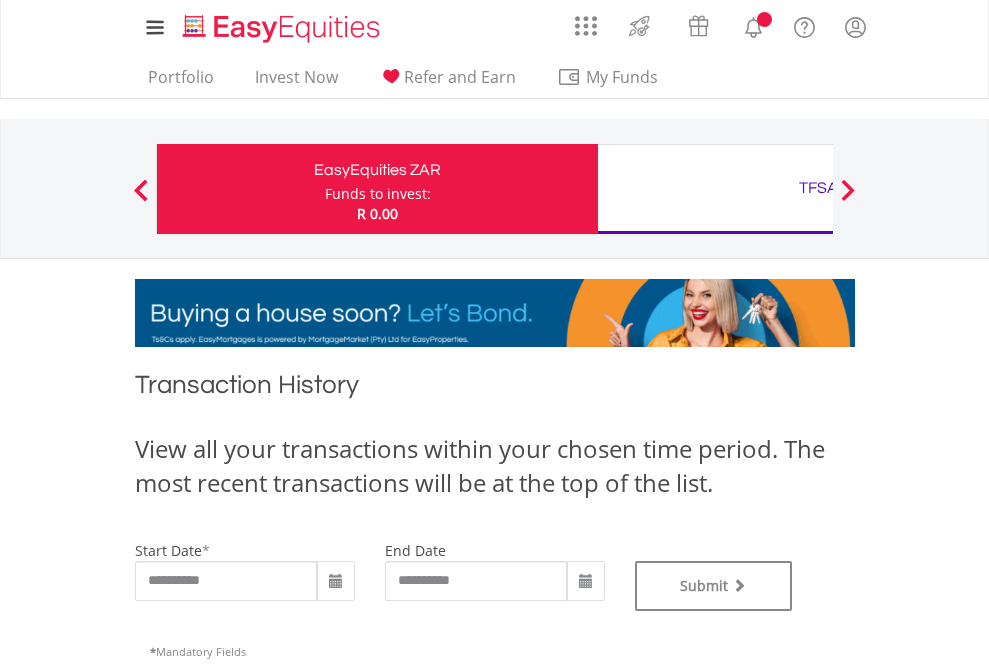 click on "TFSA" at bounding box center (818, 188) 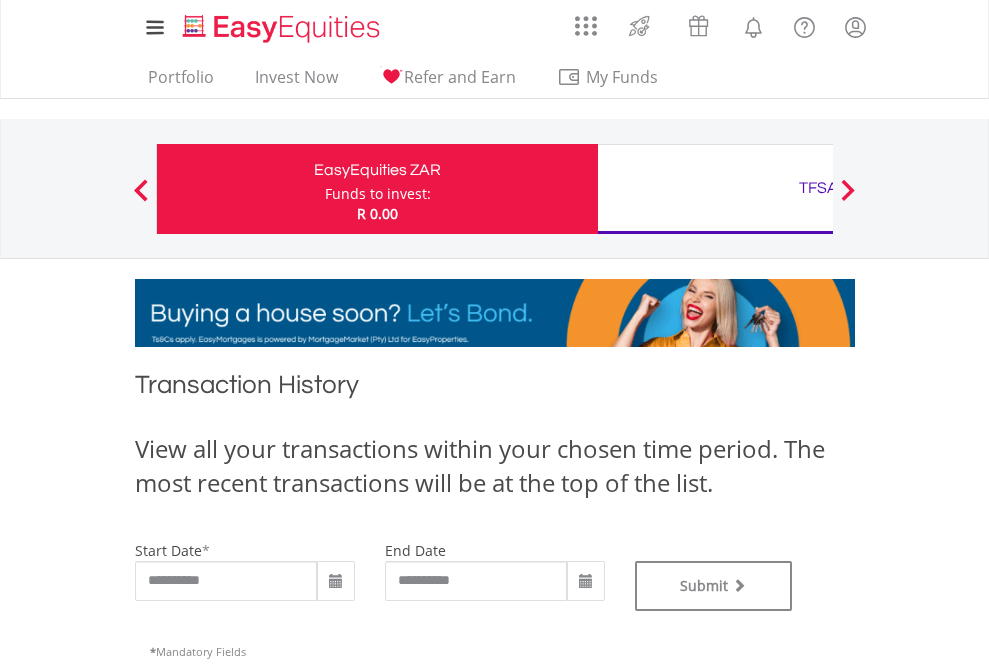 type on "**********" 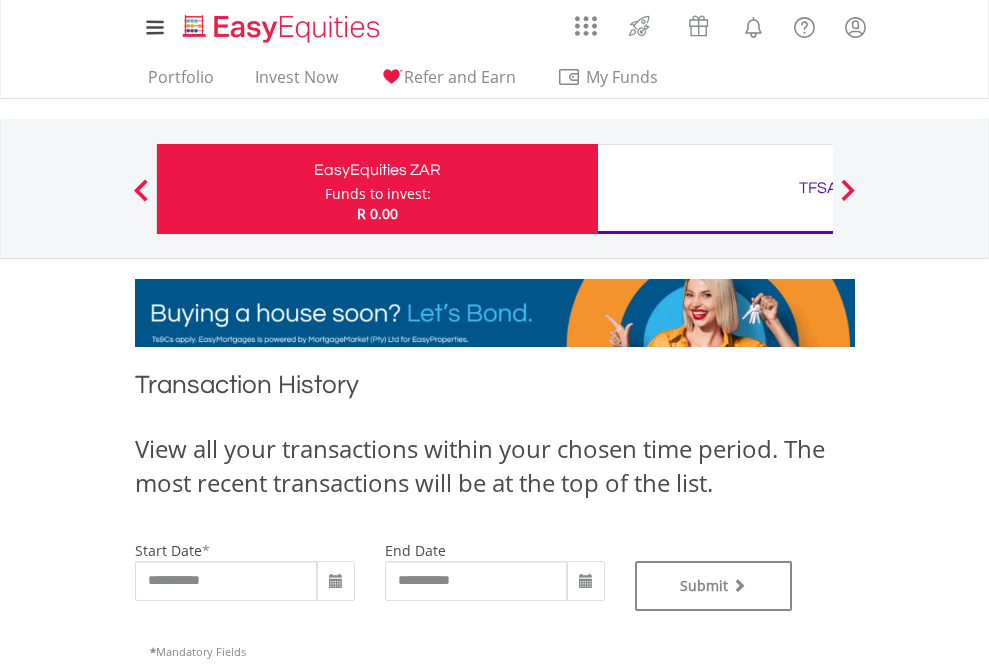 type on "**********" 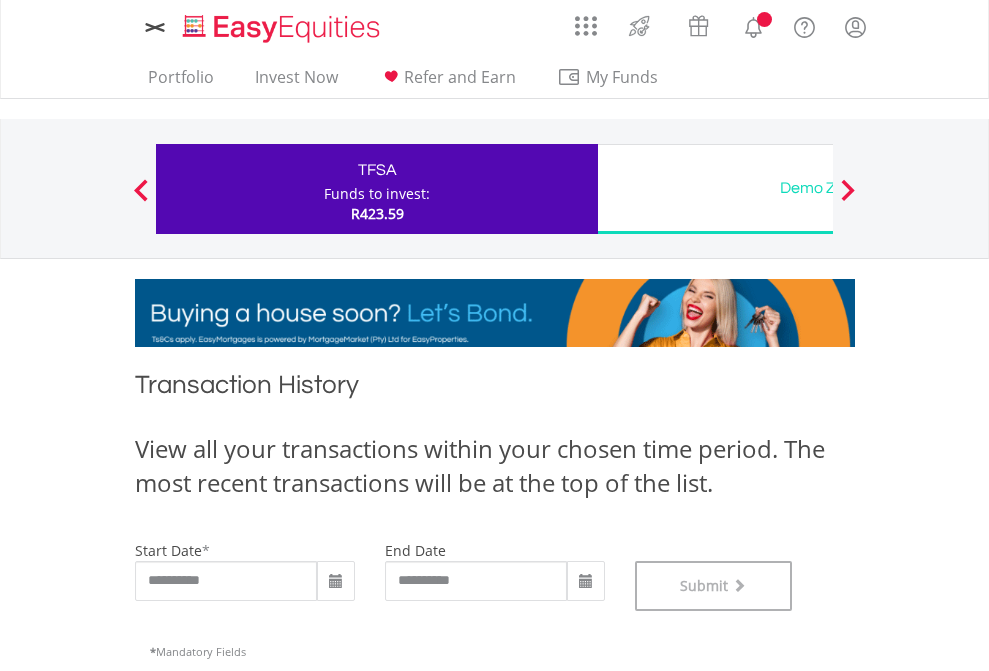 scroll, scrollTop: 811, scrollLeft: 0, axis: vertical 